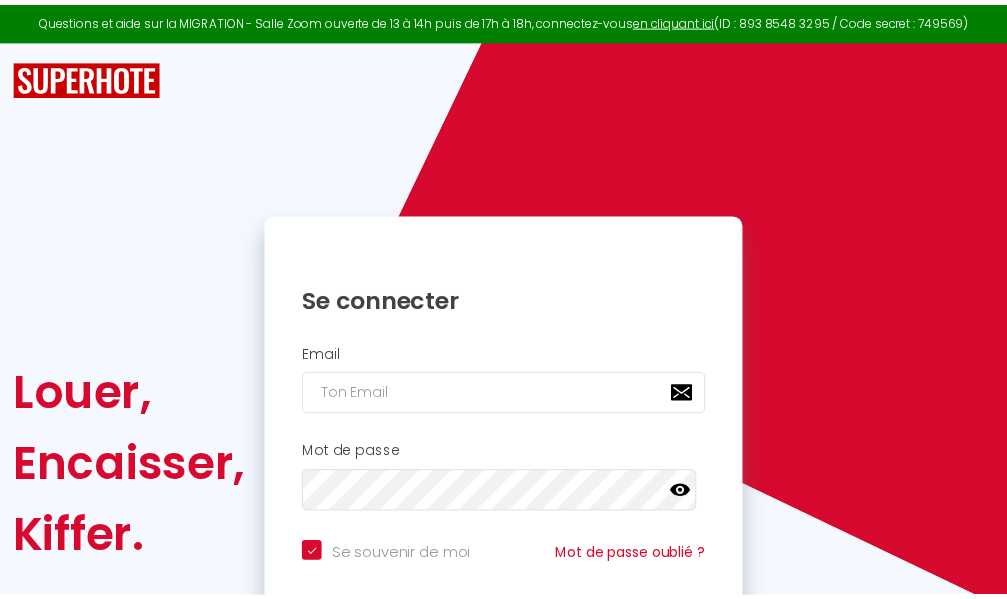 scroll, scrollTop: 0, scrollLeft: 0, axis: both 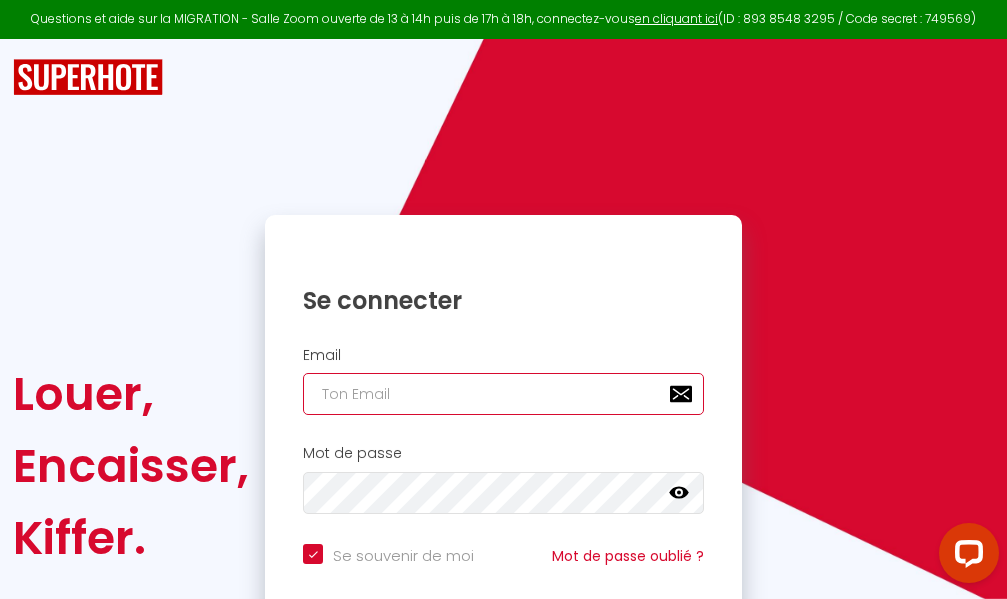 click at bounding box center (503, 394) 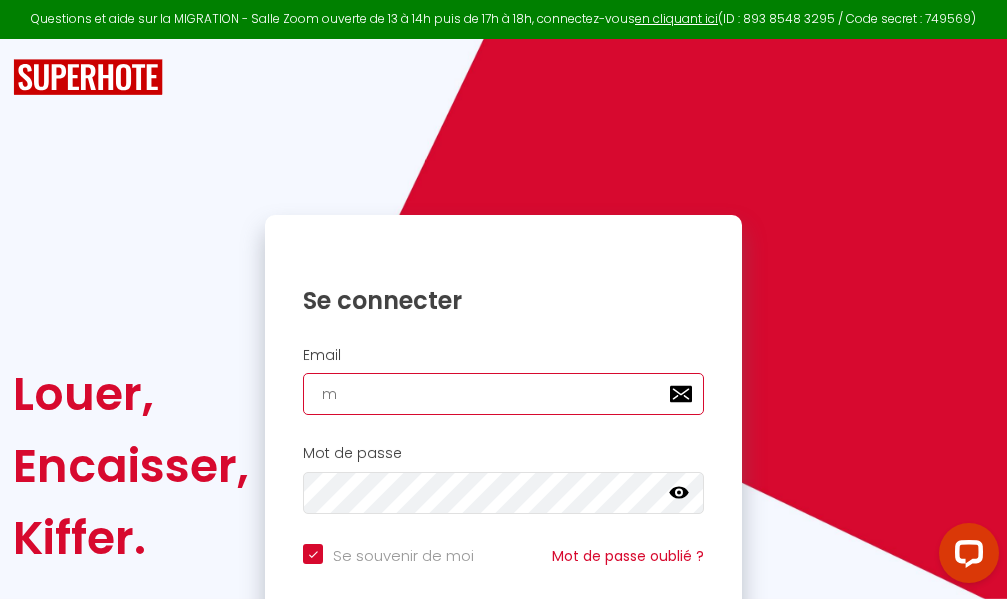 checkbox on "true" 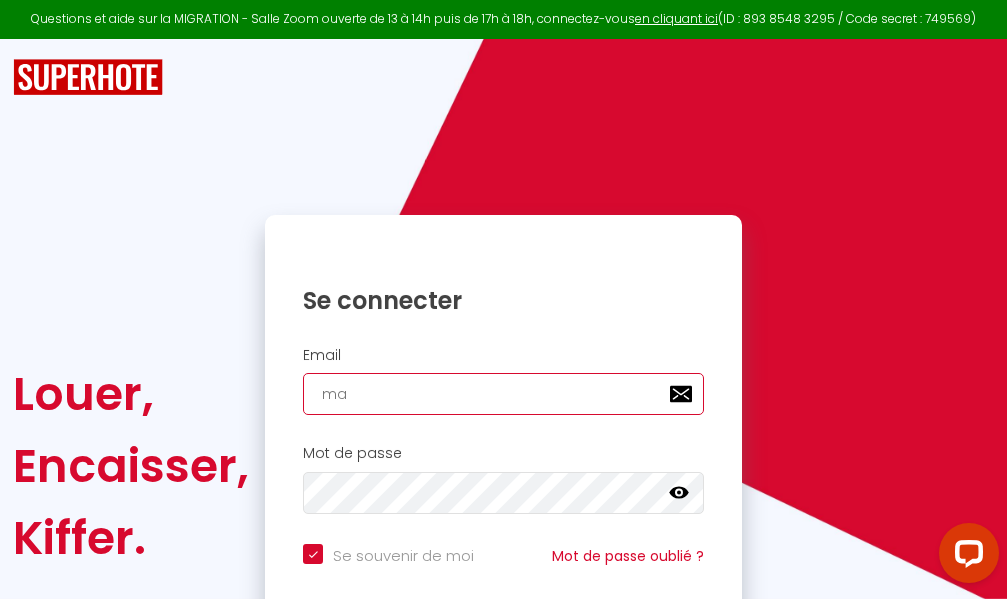 checkbox on "true" 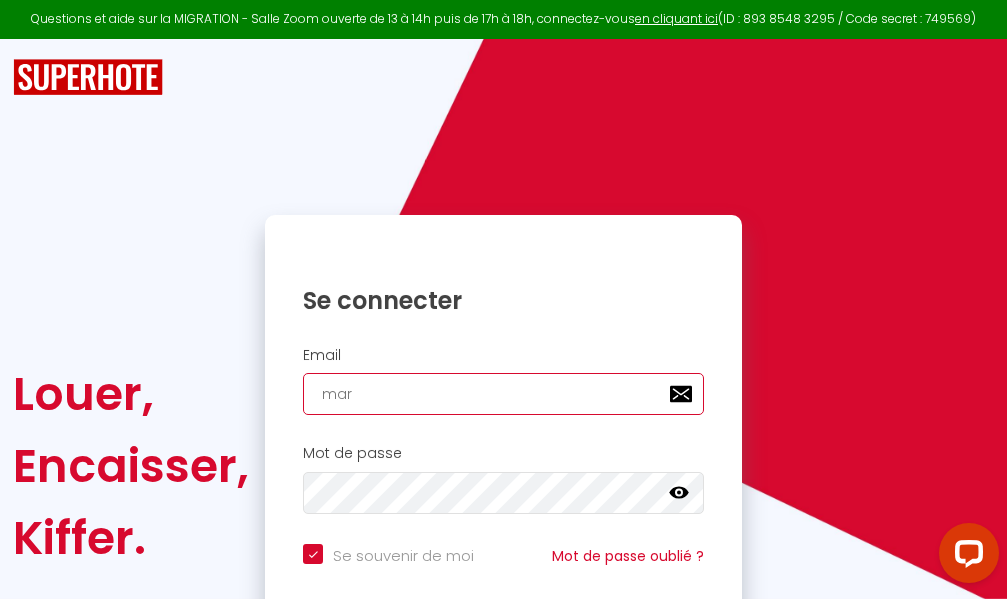 checkbox on "true" 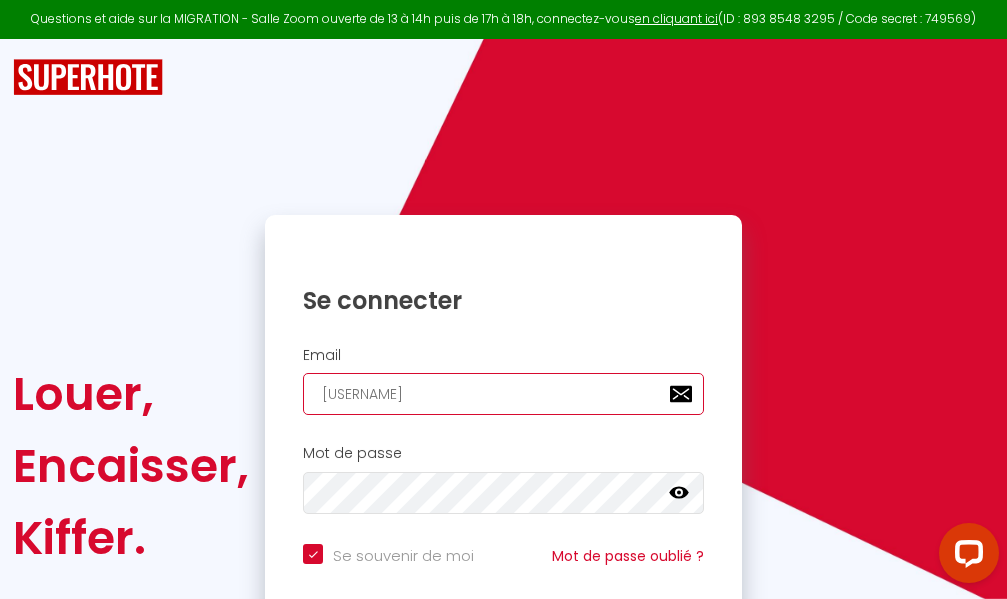 checkbox on "true" 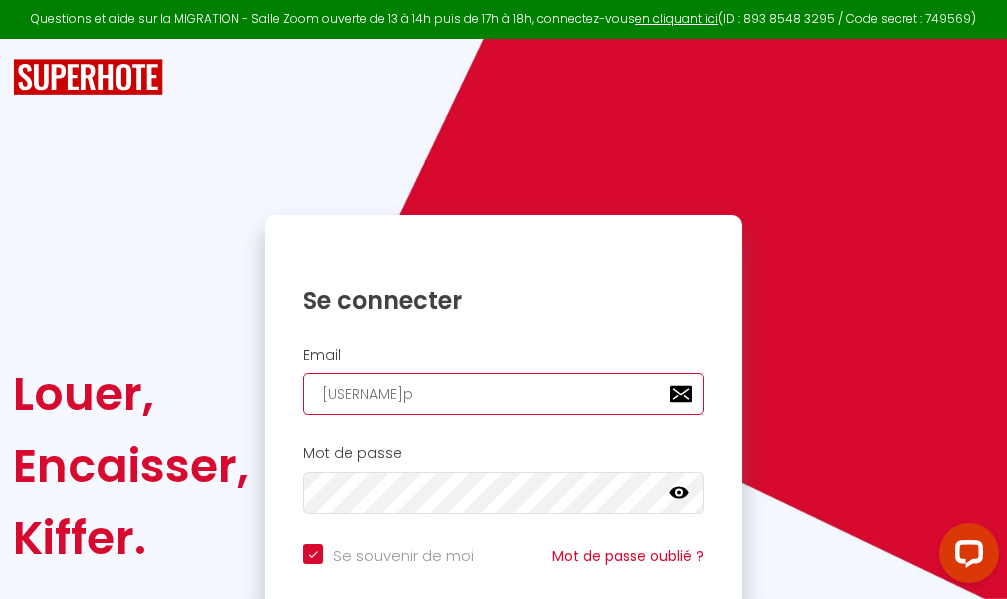 checkbox on "true" 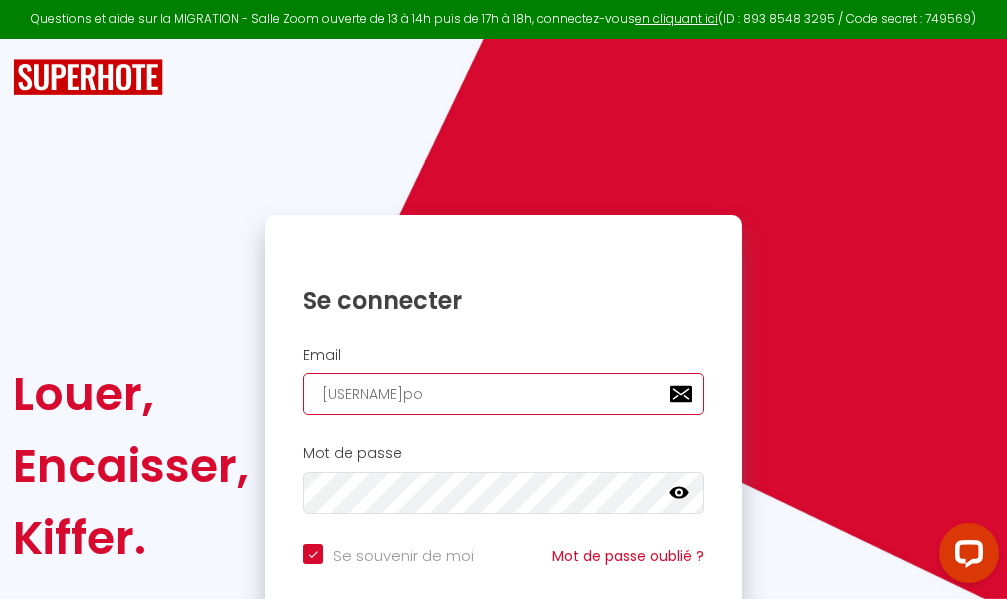 checkbox on "true" 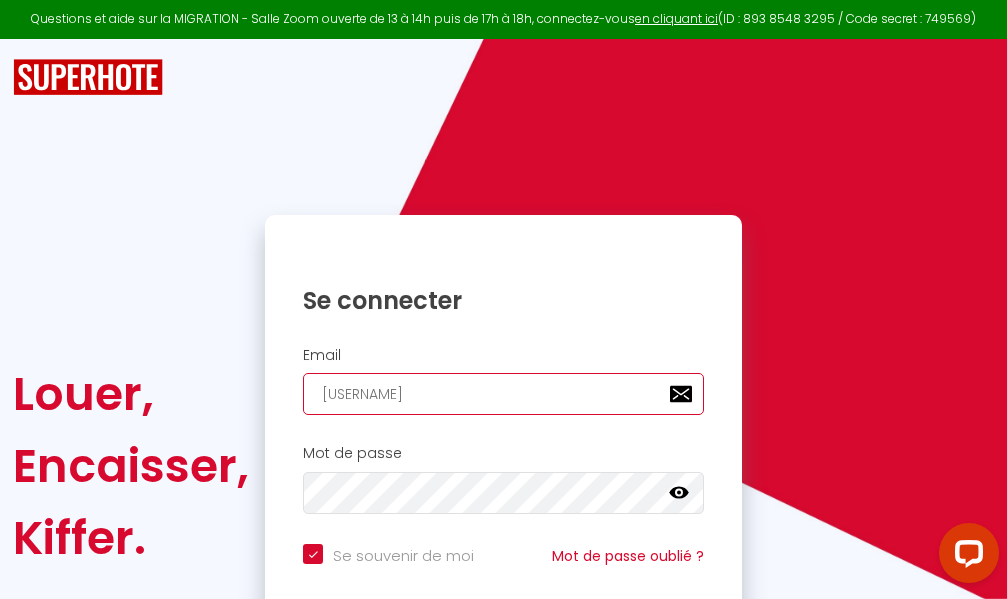 checkbox on "true" 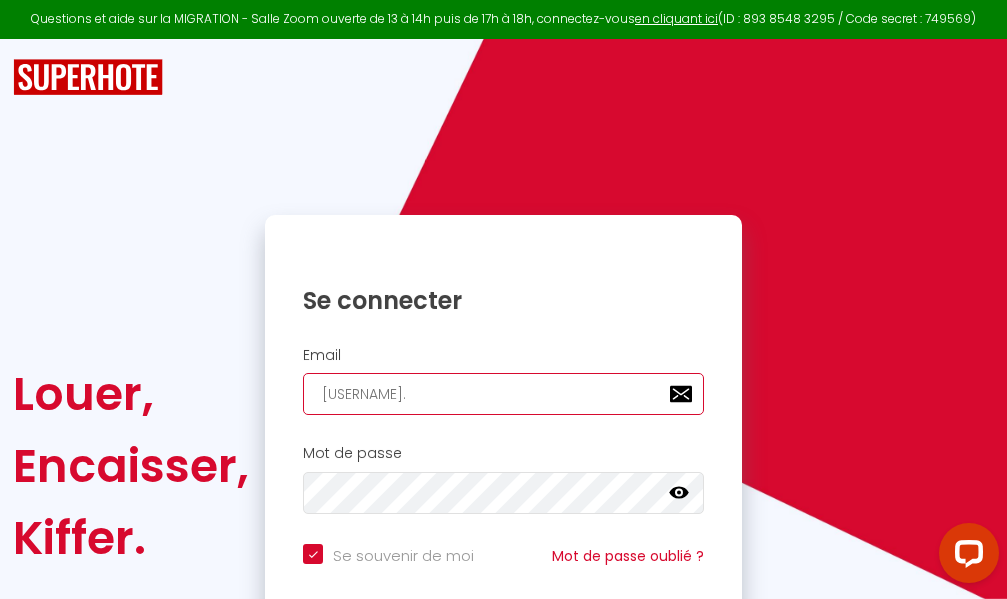 checkbox on "true" 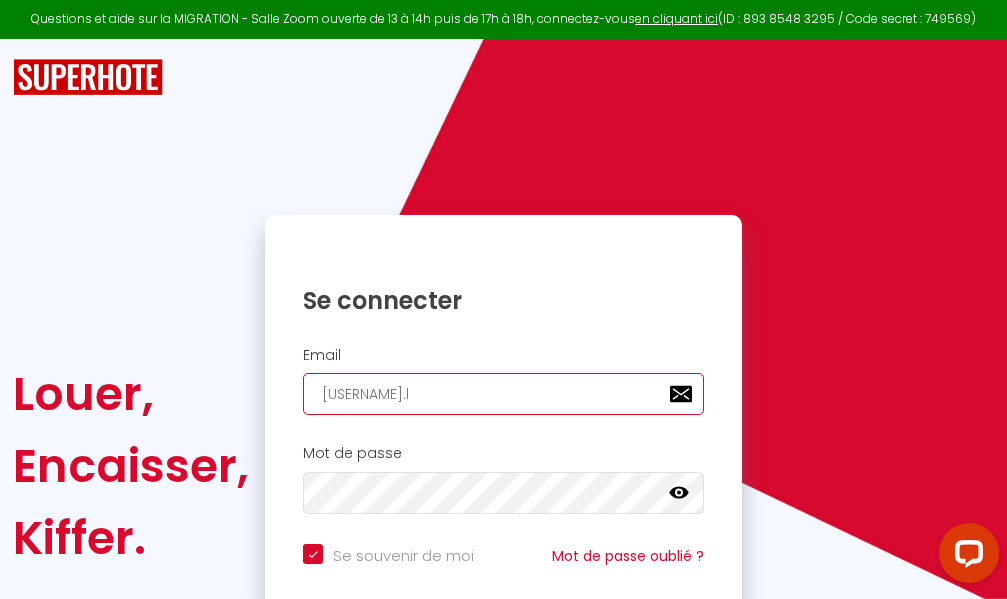 checkbox on "true" 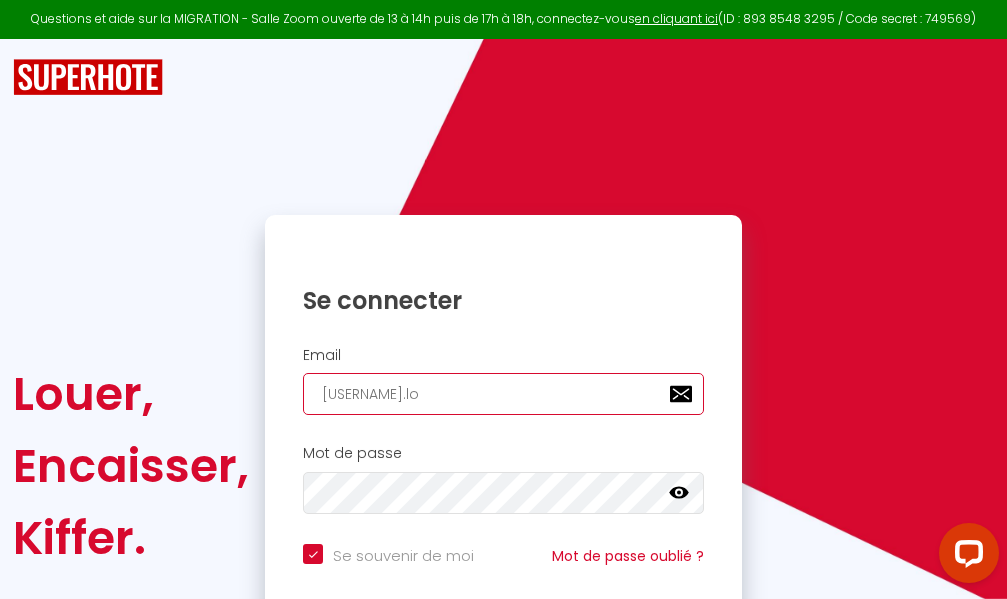 checkbox on "true" 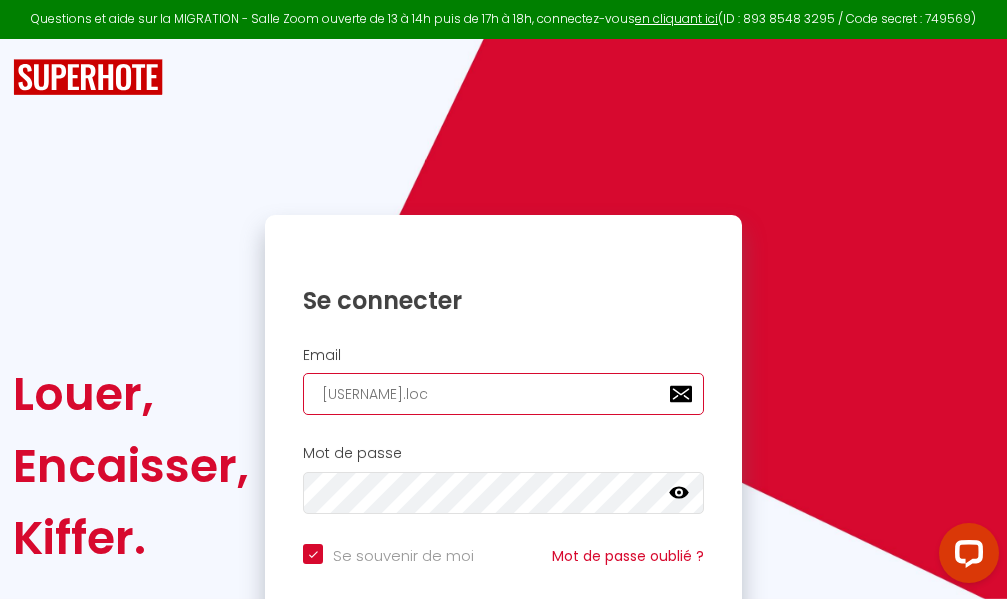 checkbox on "true" 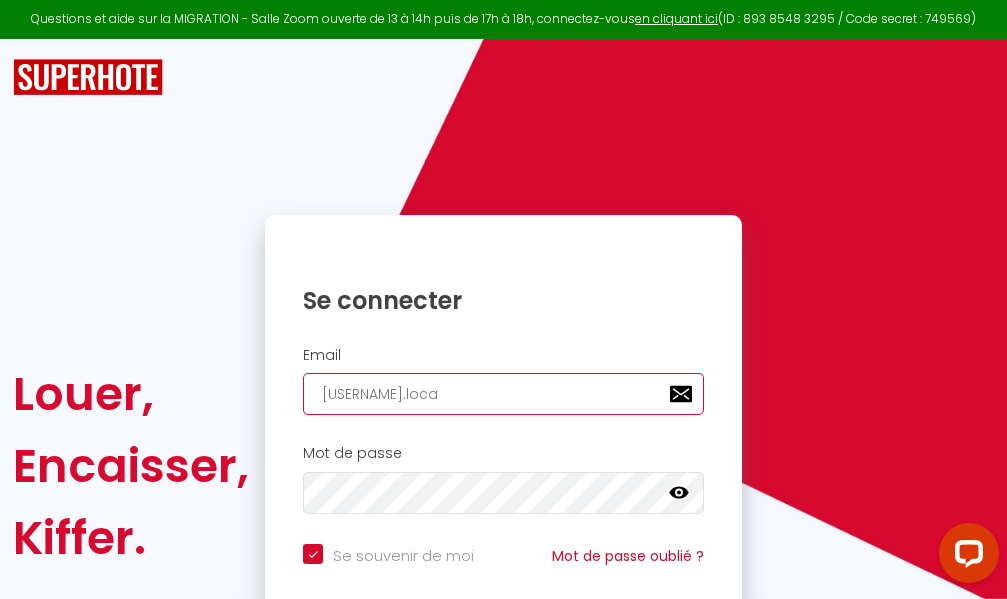 checkbox on "true" 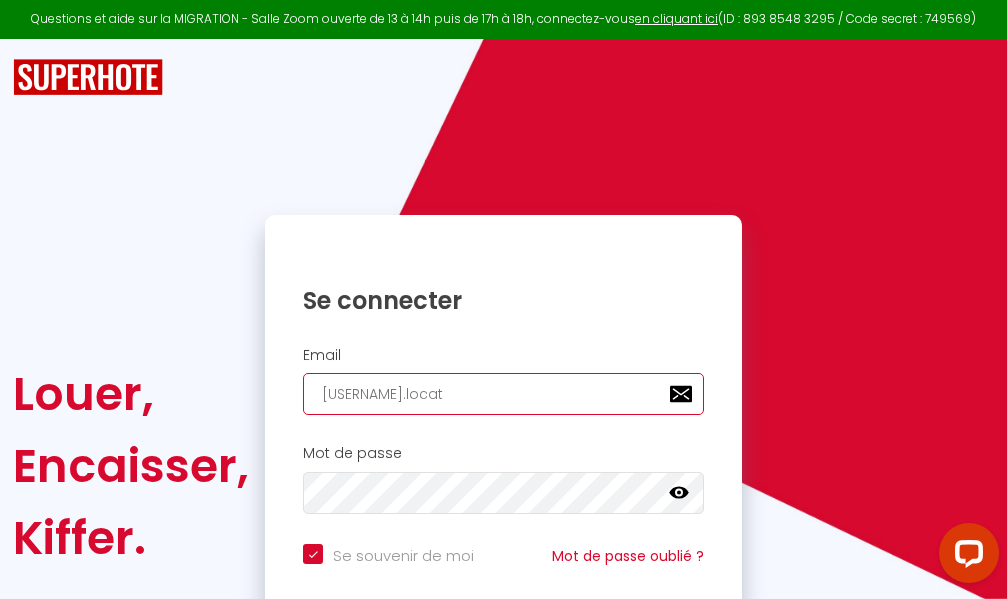 checkbox on "true" 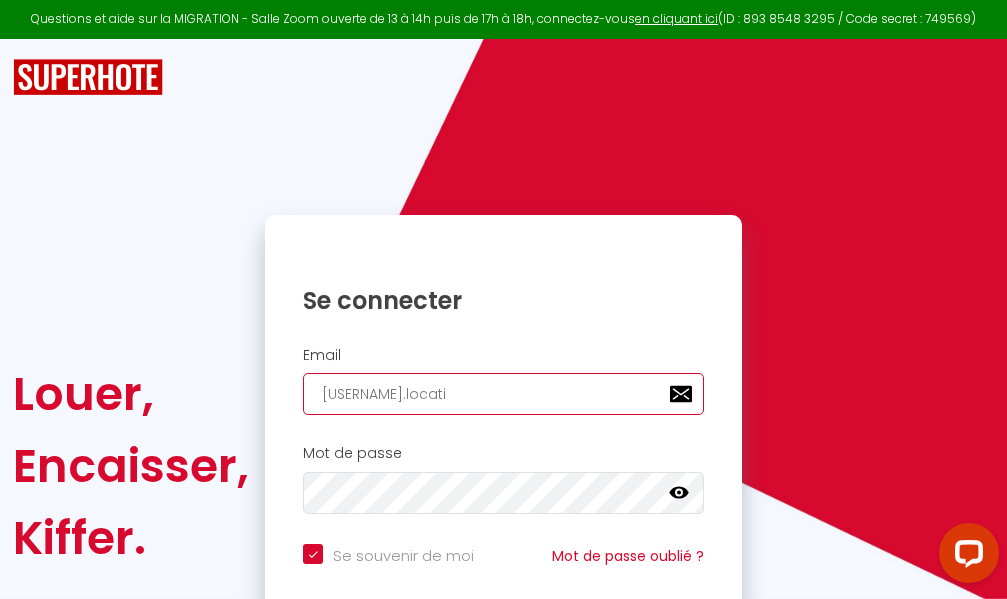 checkbox on "true" 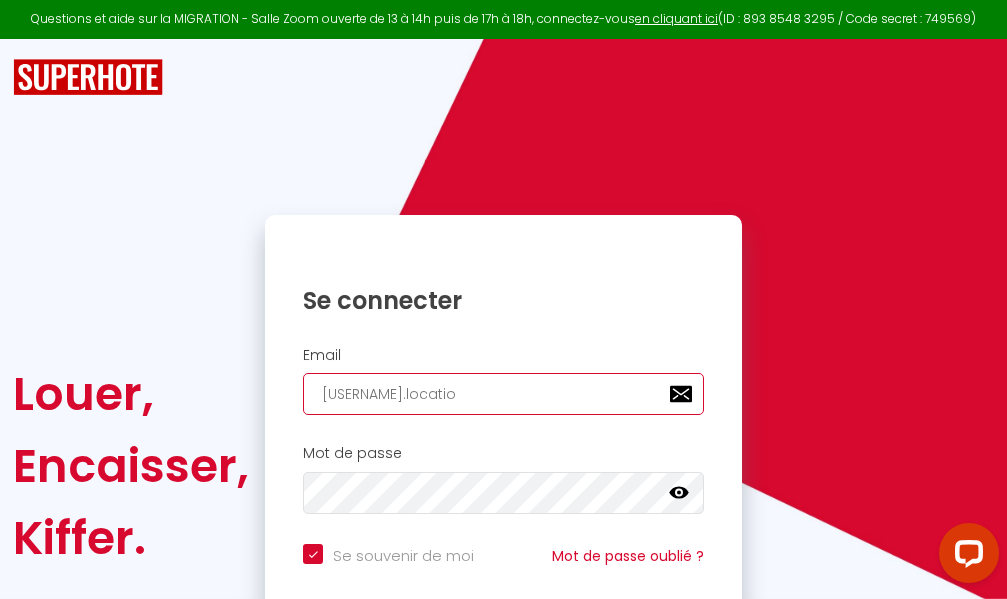 checkbox on "true" 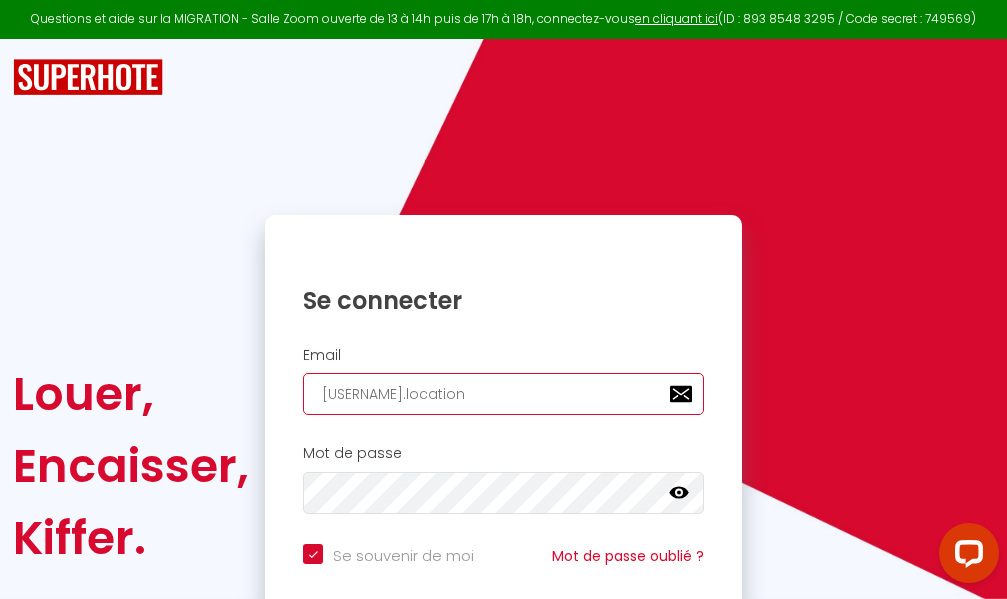 checkbox on "true" 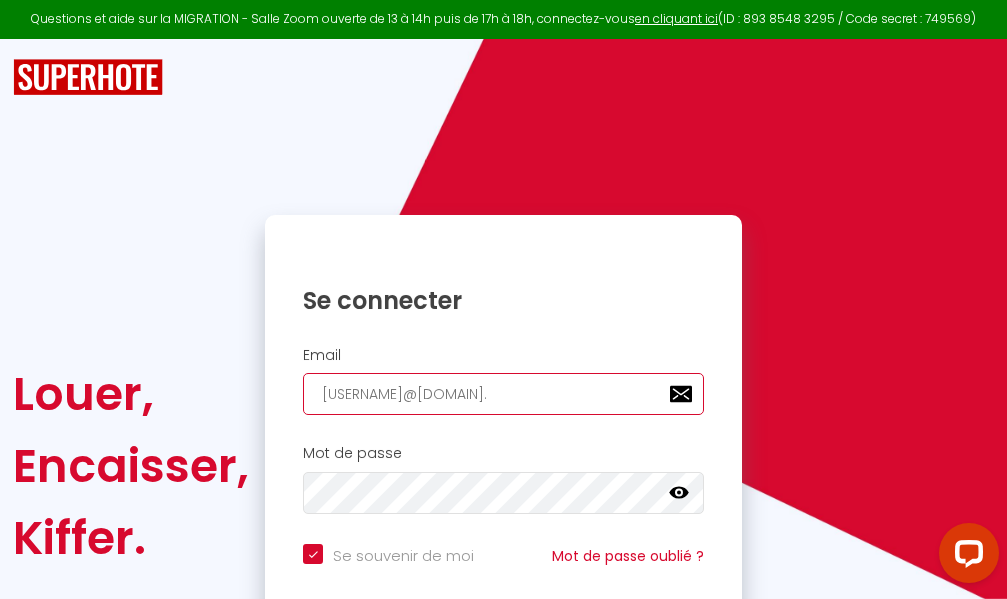 checkbox on "true" 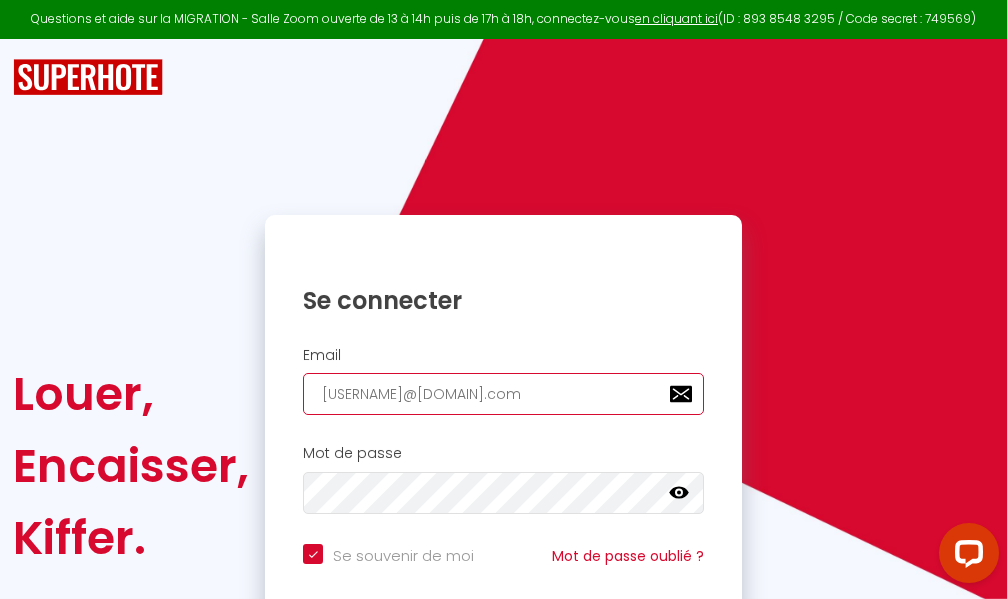 checkbox on "true" 